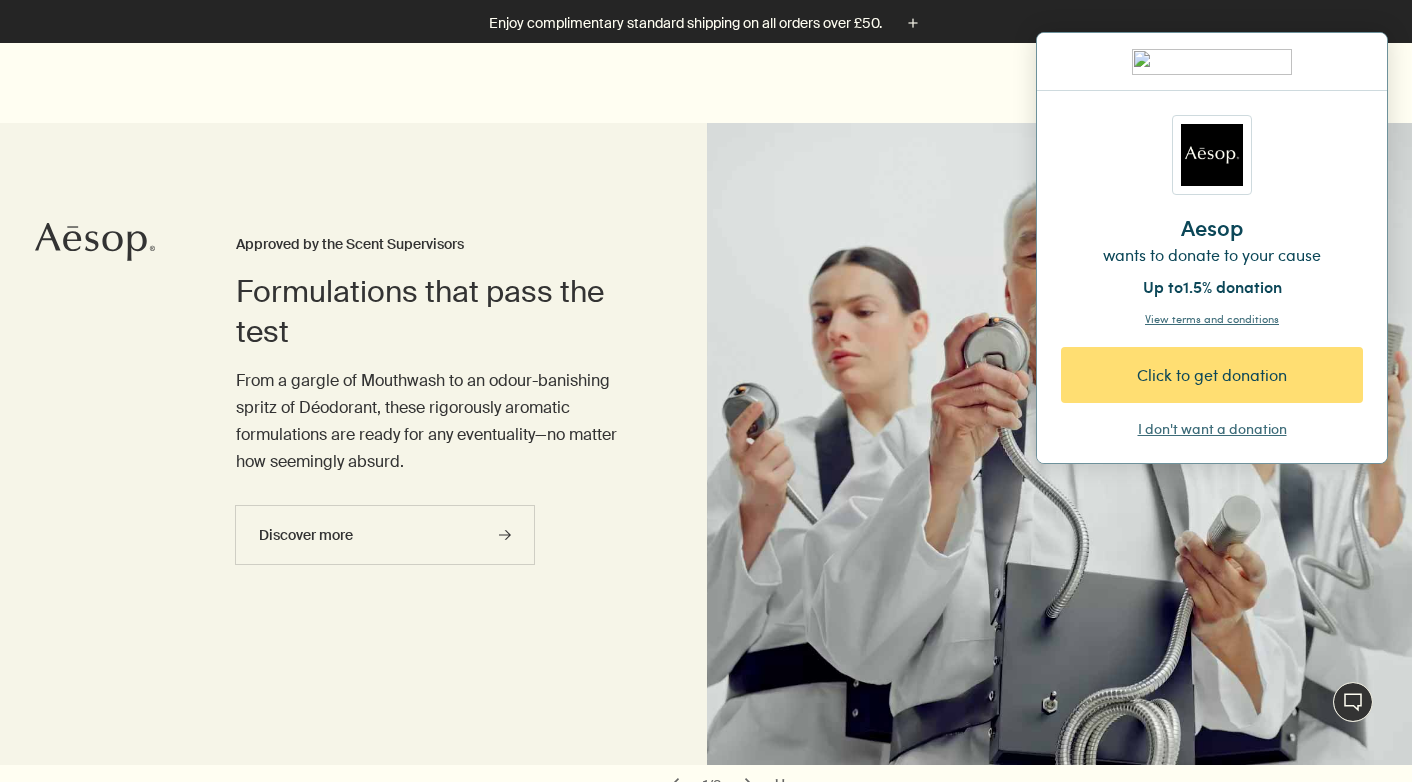 scroll, scrollTop: 400, scrollLeft: 0, axis: vertical 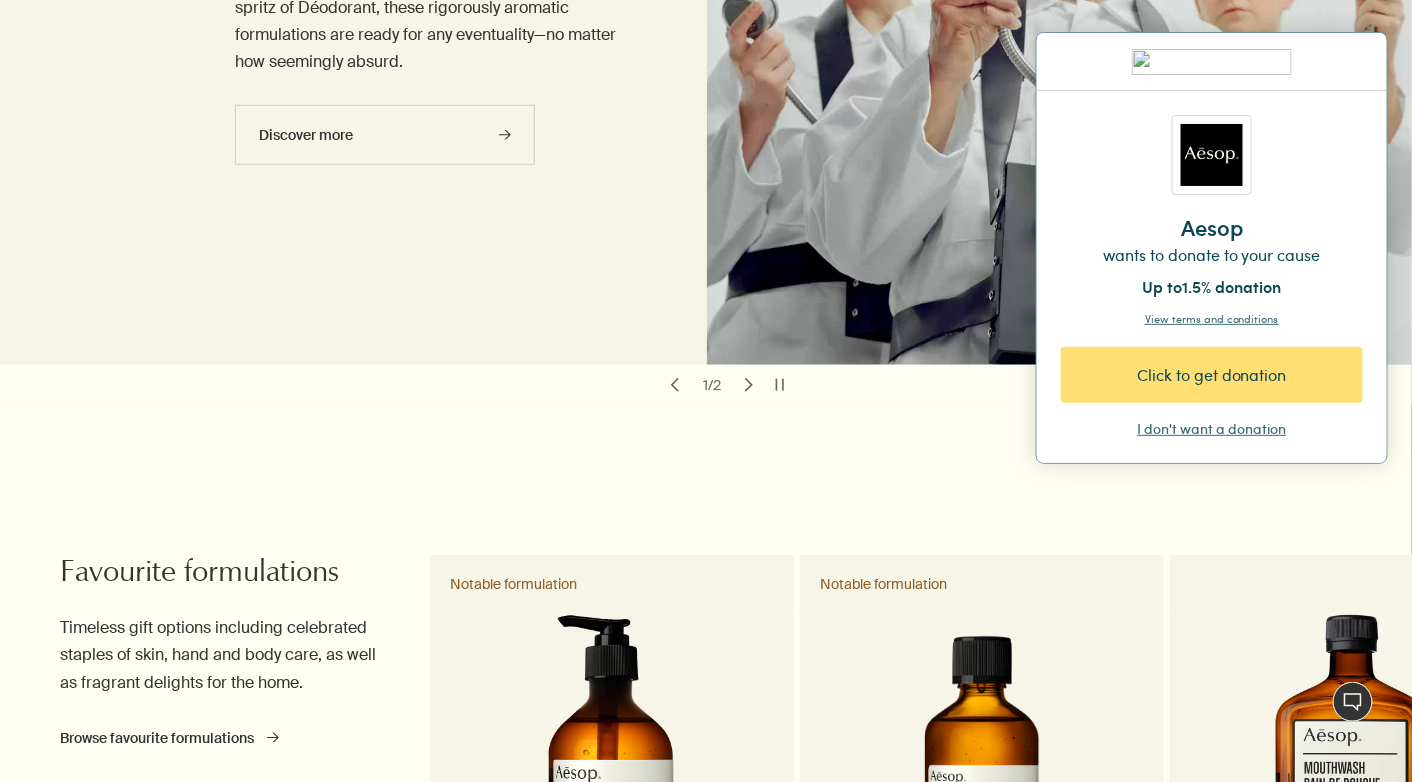 click on "Click to get donation" at bounding box center (1212, 375) 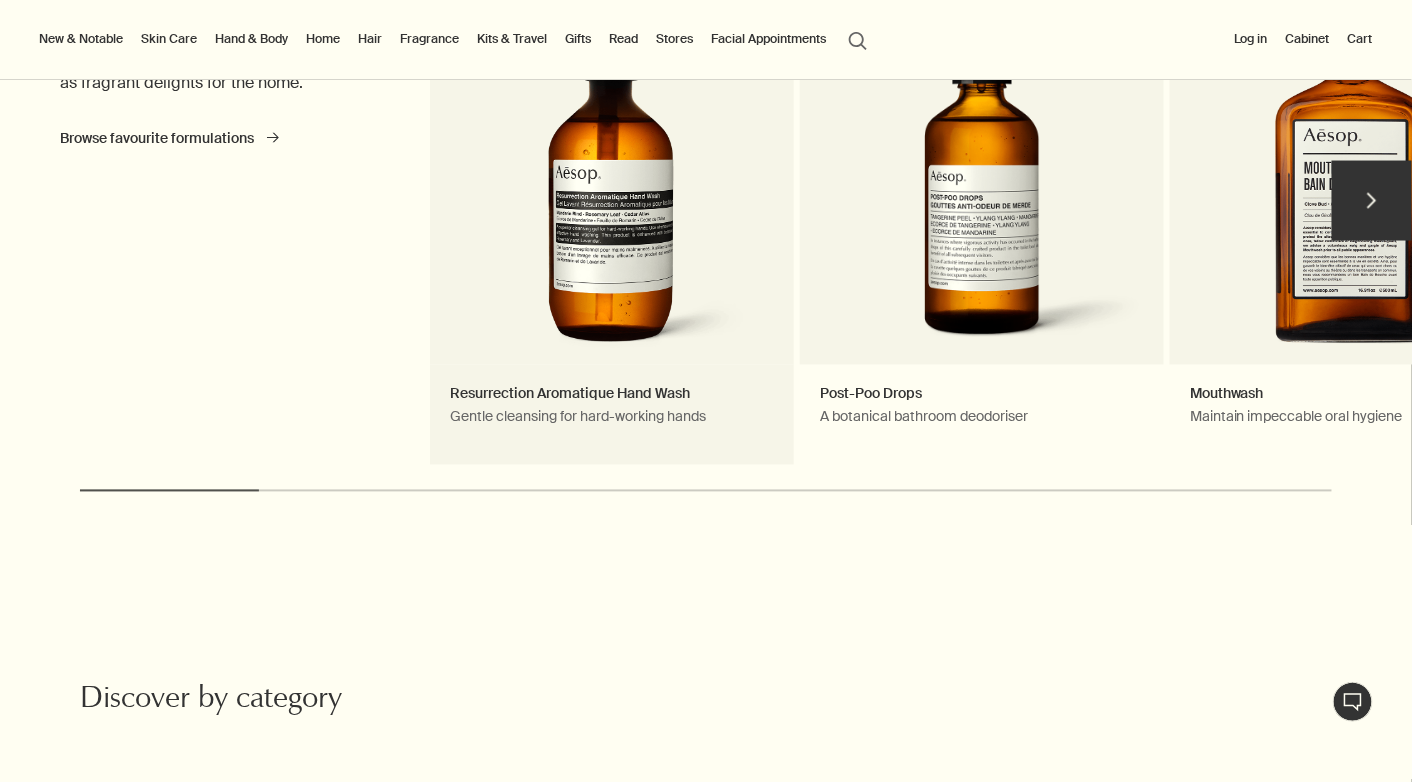 scroll, scrollTop: 900, scrollLeft: 0, axis: vertical 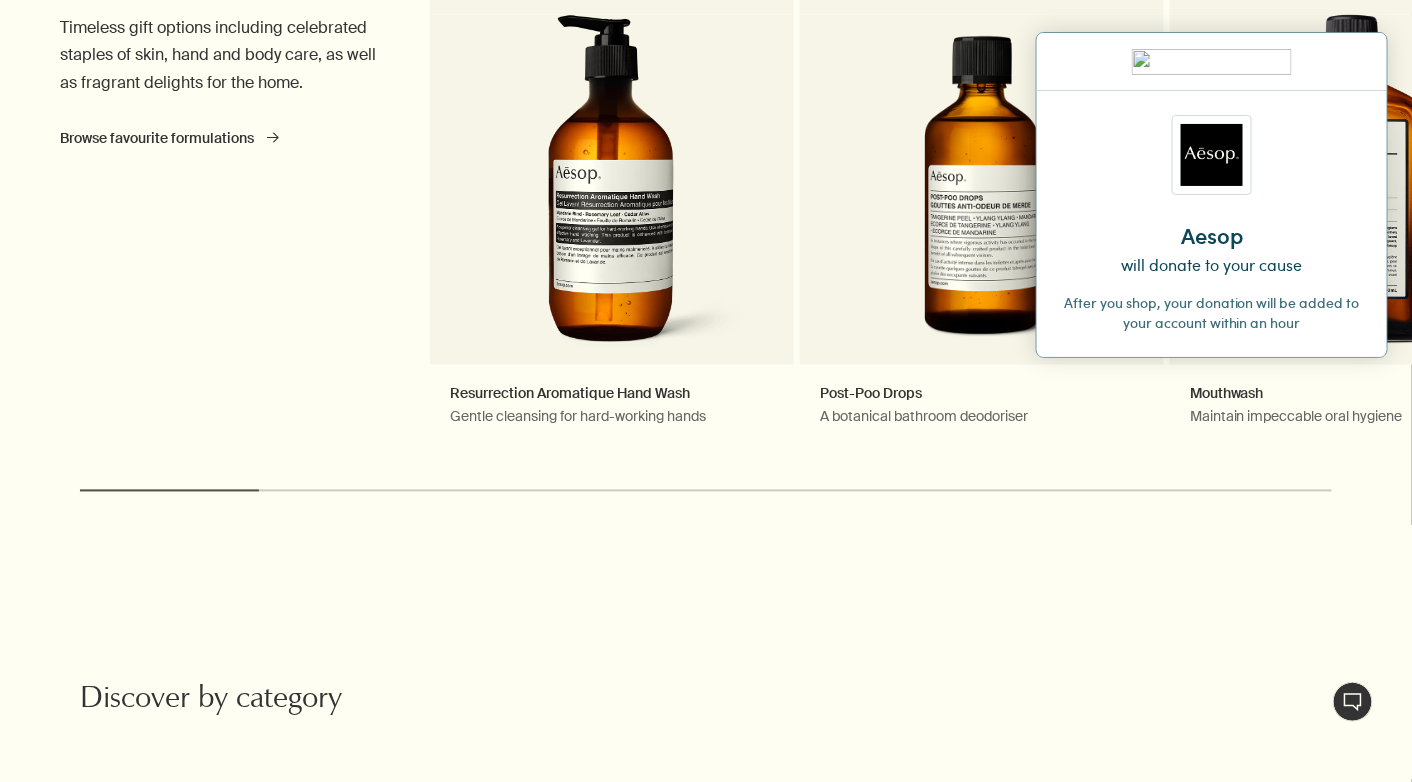 click at bounding box center [1356, 61] 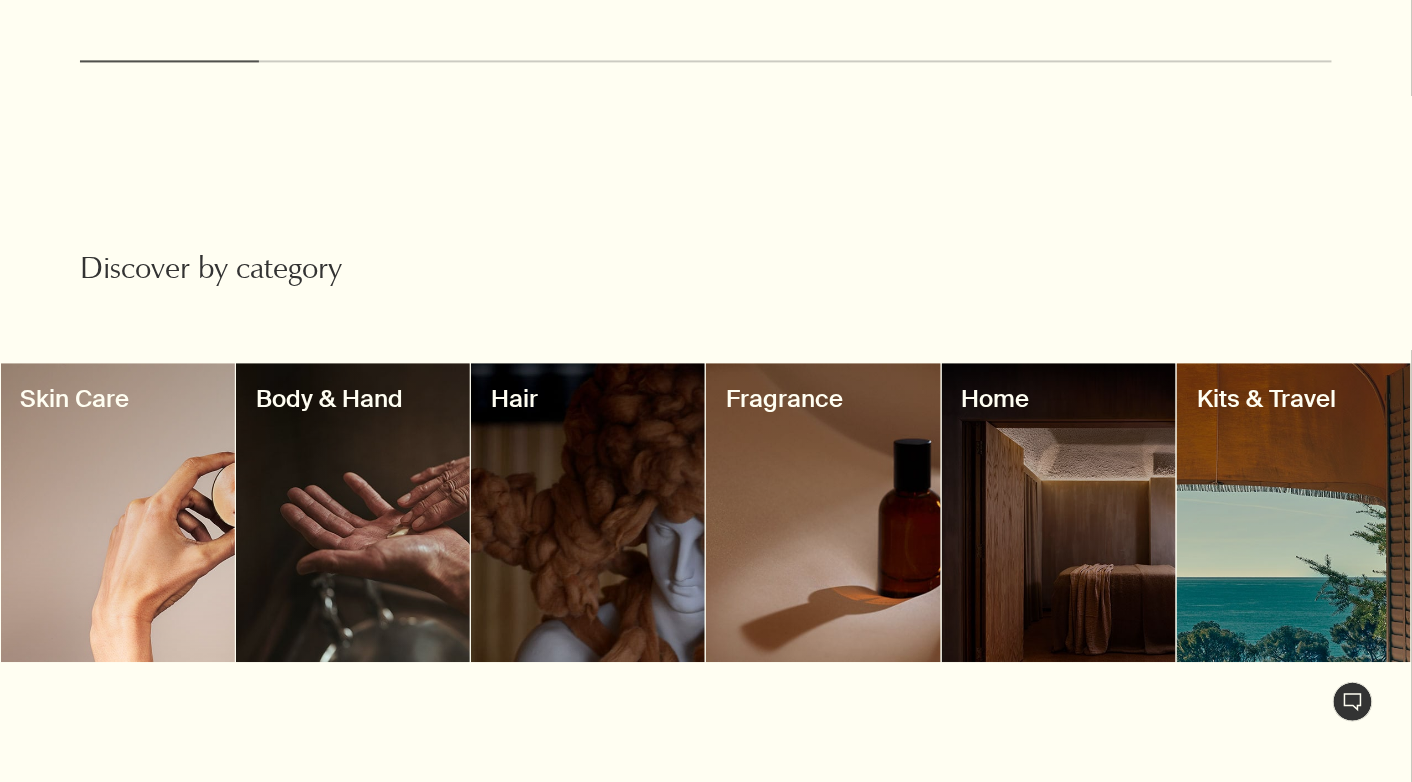 scroll, scrollTop: 1600, scrollLeft: 0, axis: vertical 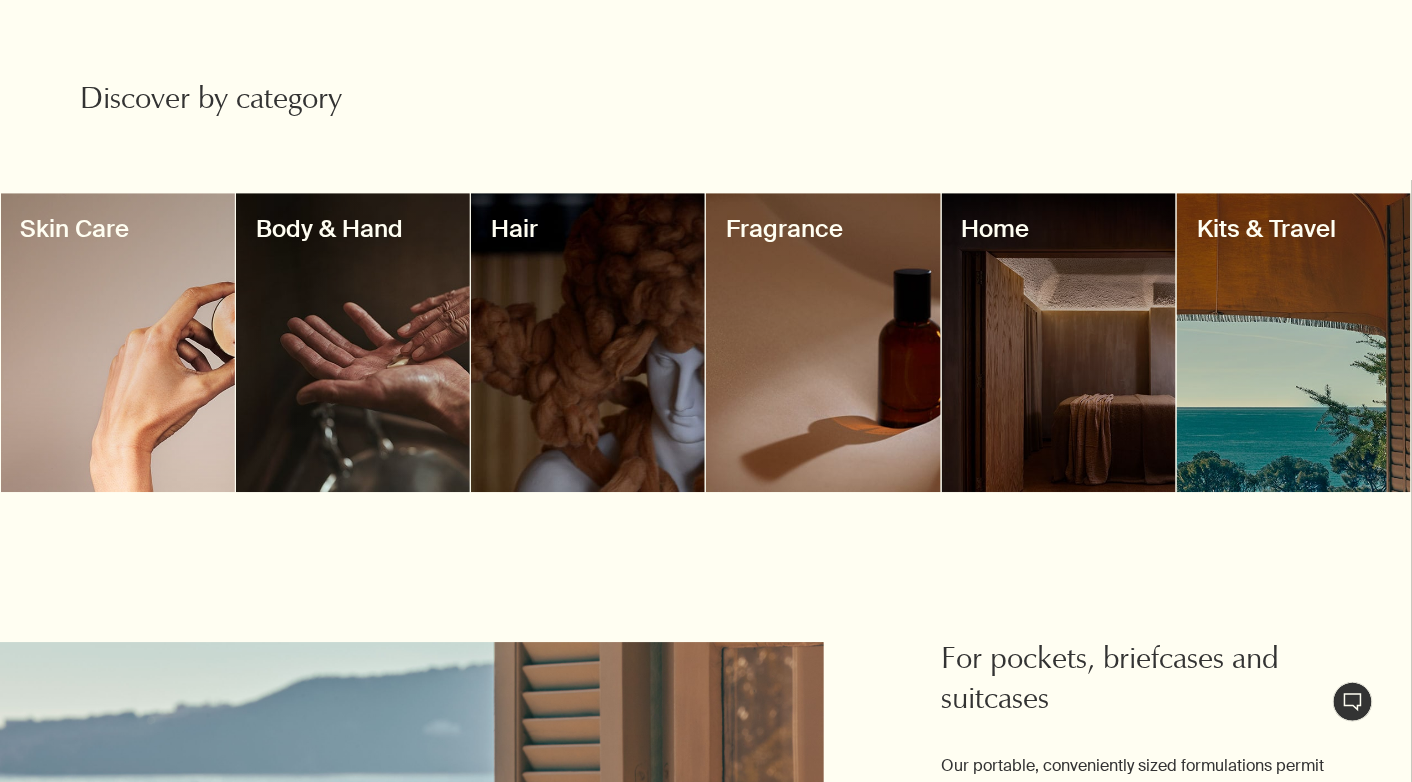 click at bounding box center (353, 342) 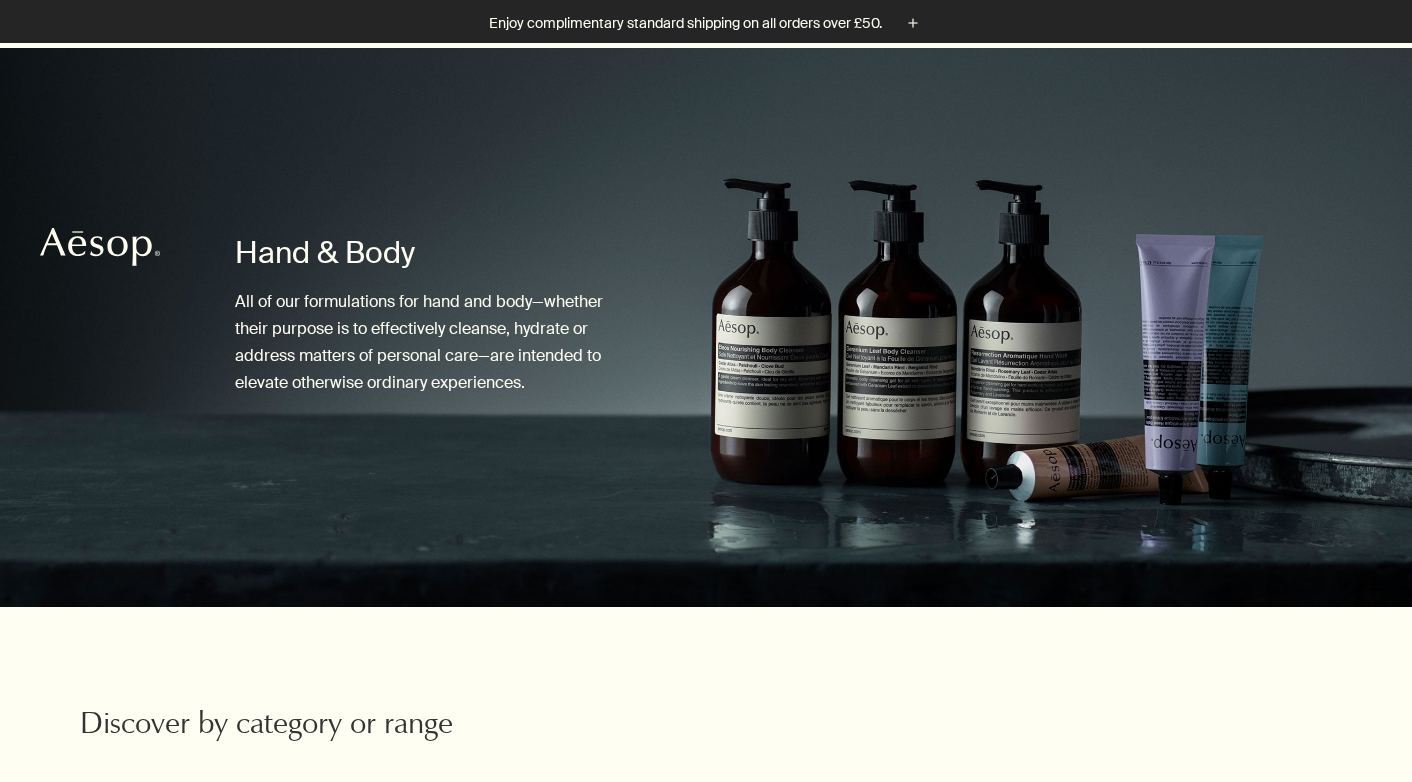 scroll, scrollTop: 500, scrollLeft: 0, axis: vertical 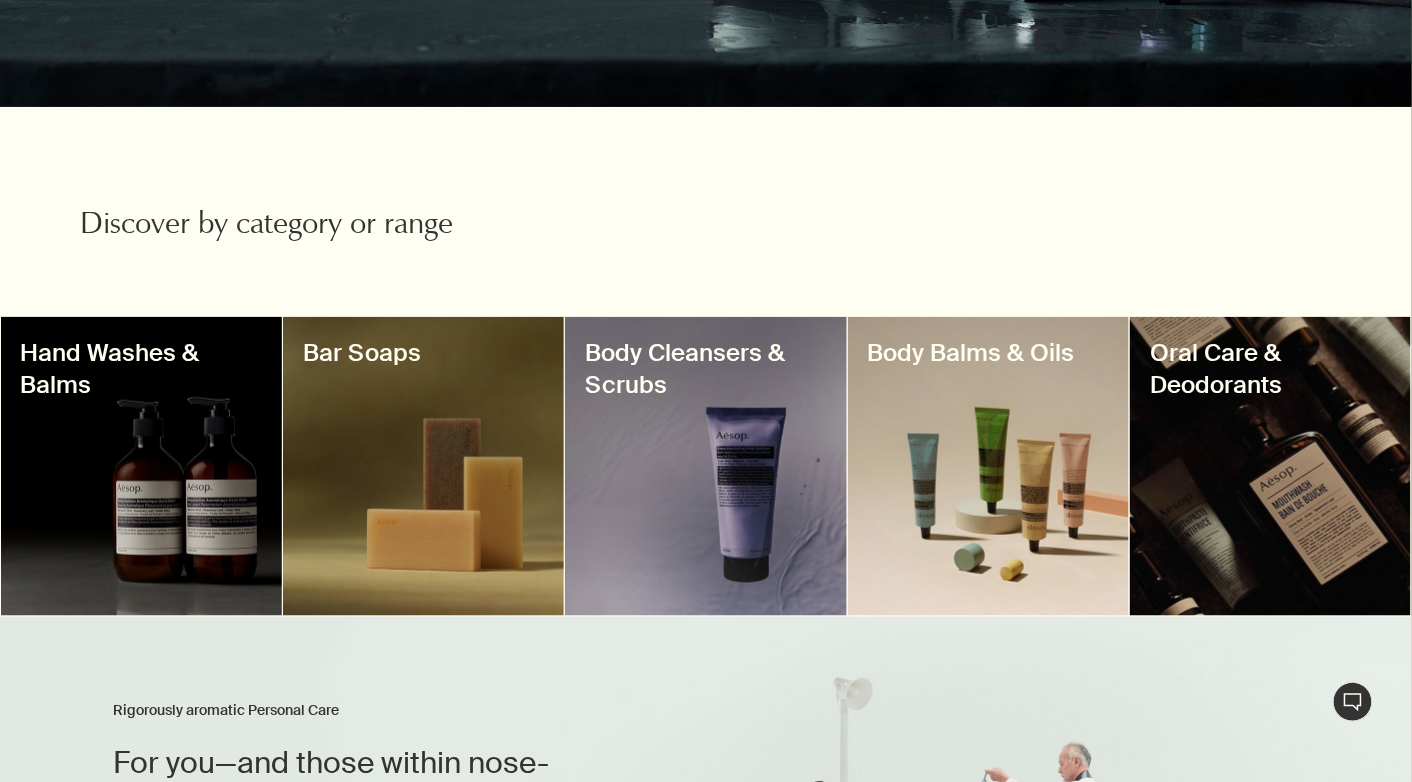 click at bounding box center (141, 466) 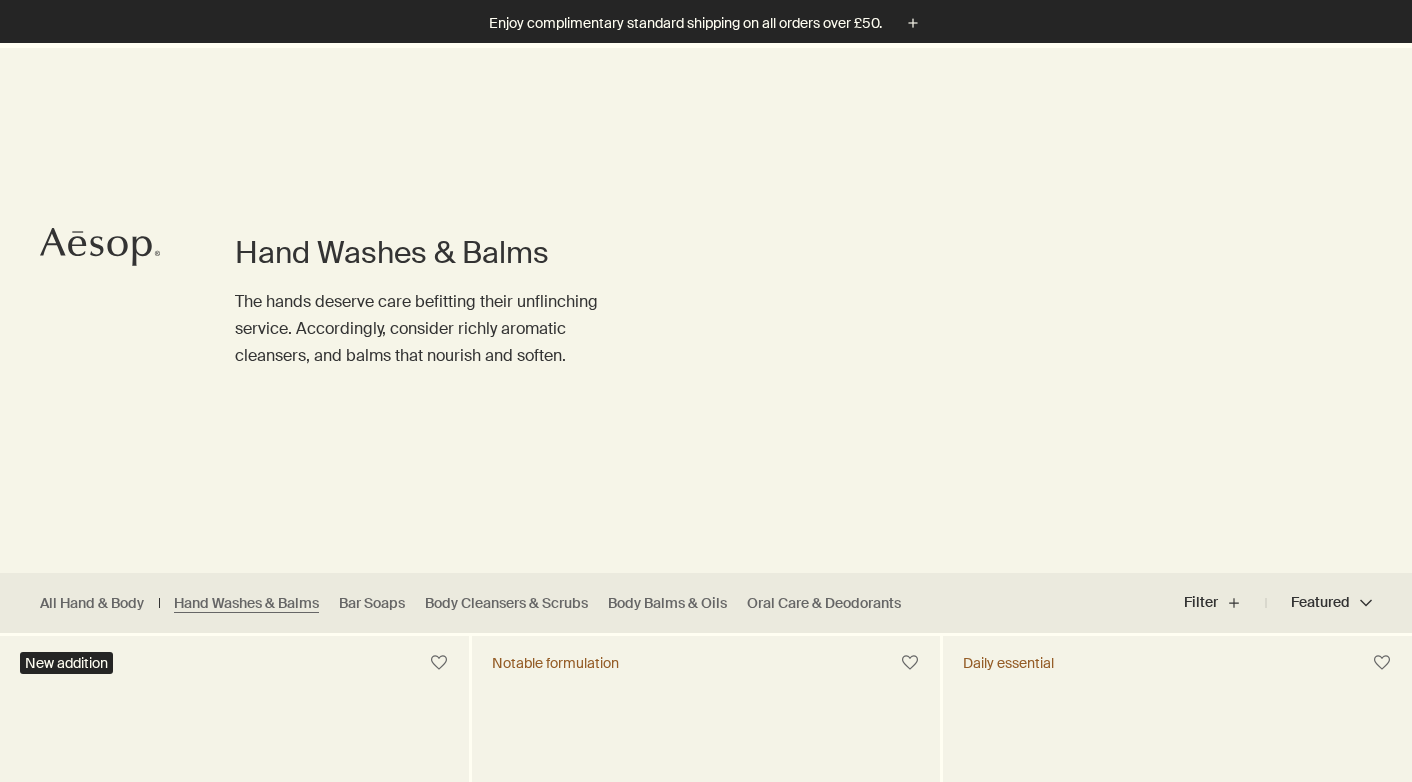 scroll, scrollTop: 500, scrollLeft: 0, axis: vertical 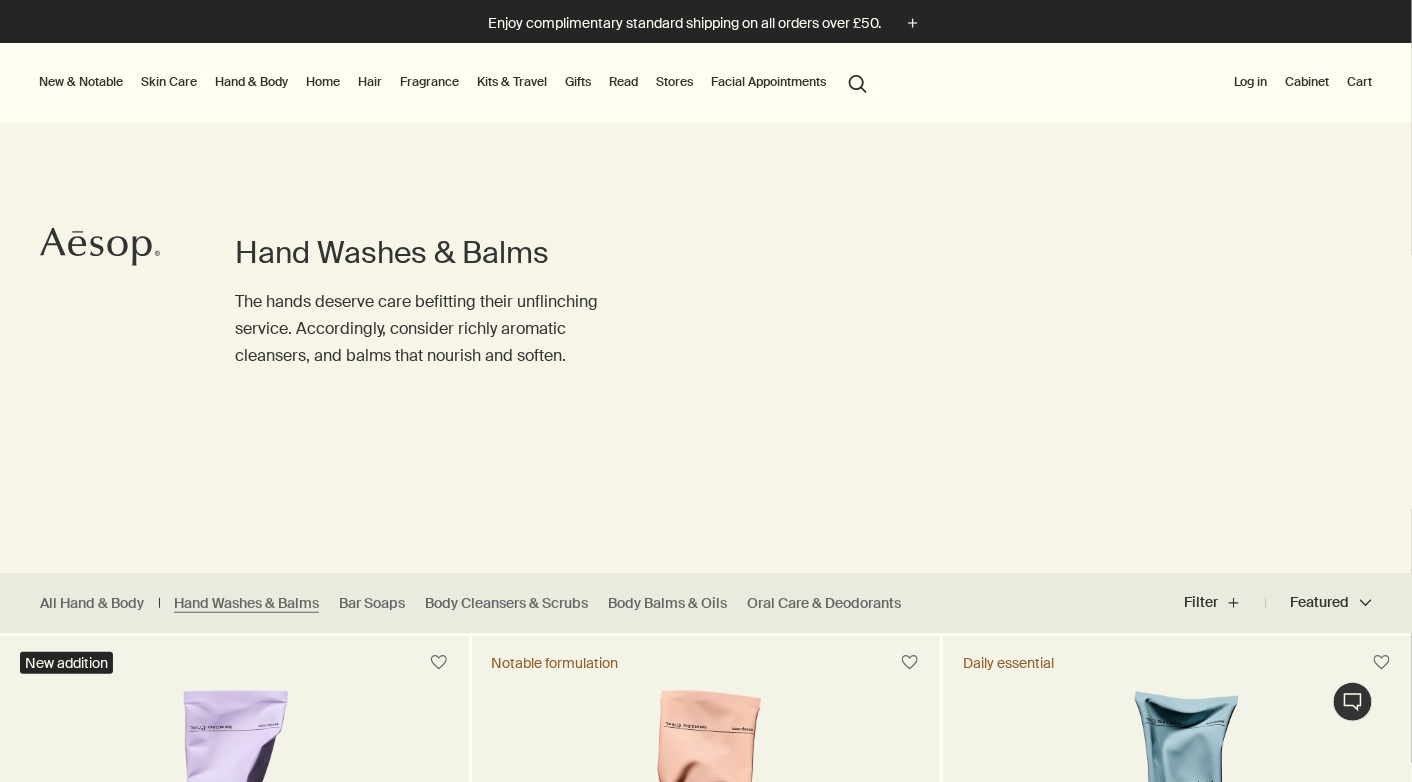 click on "Hand & Body" at bounding box center [251, 82] 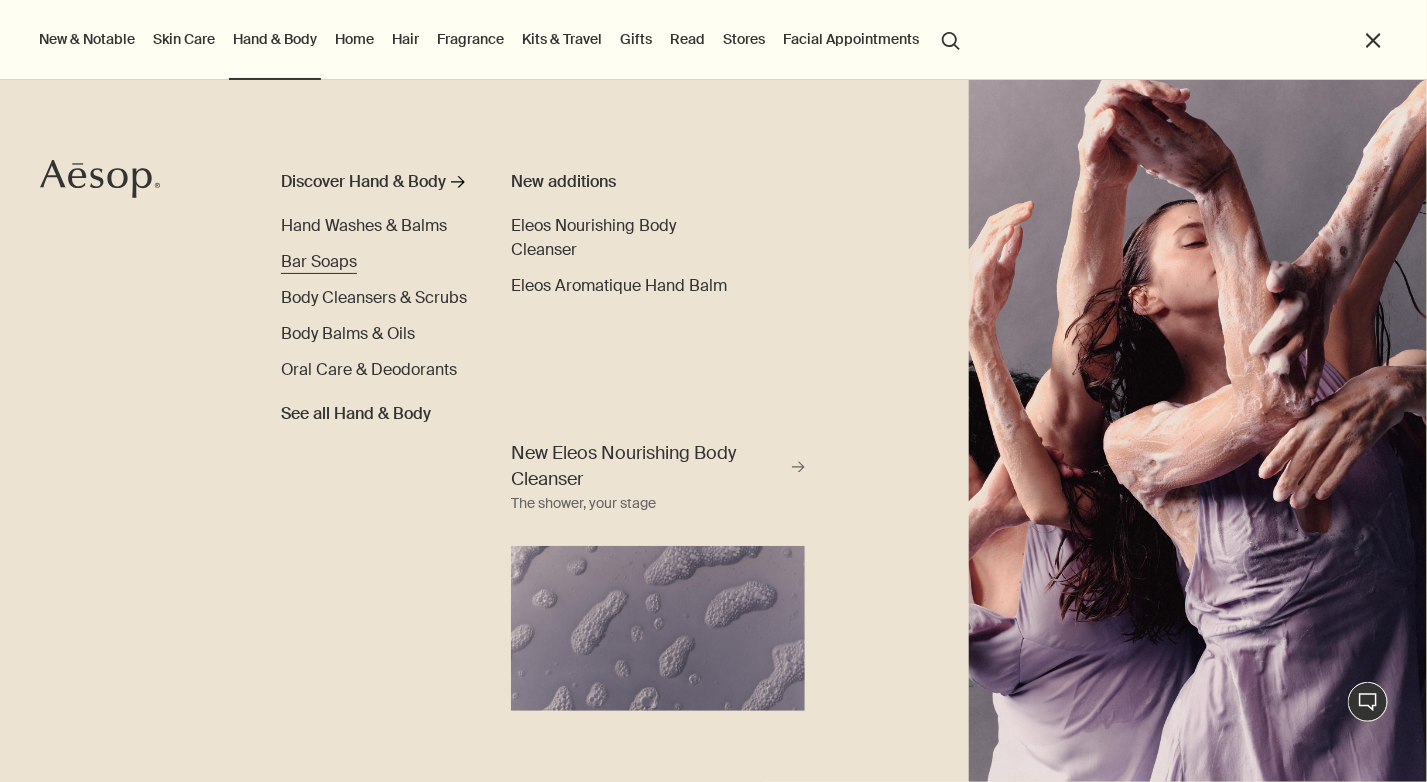 click on "Bar Soaps" at bounding box center [319, 261] 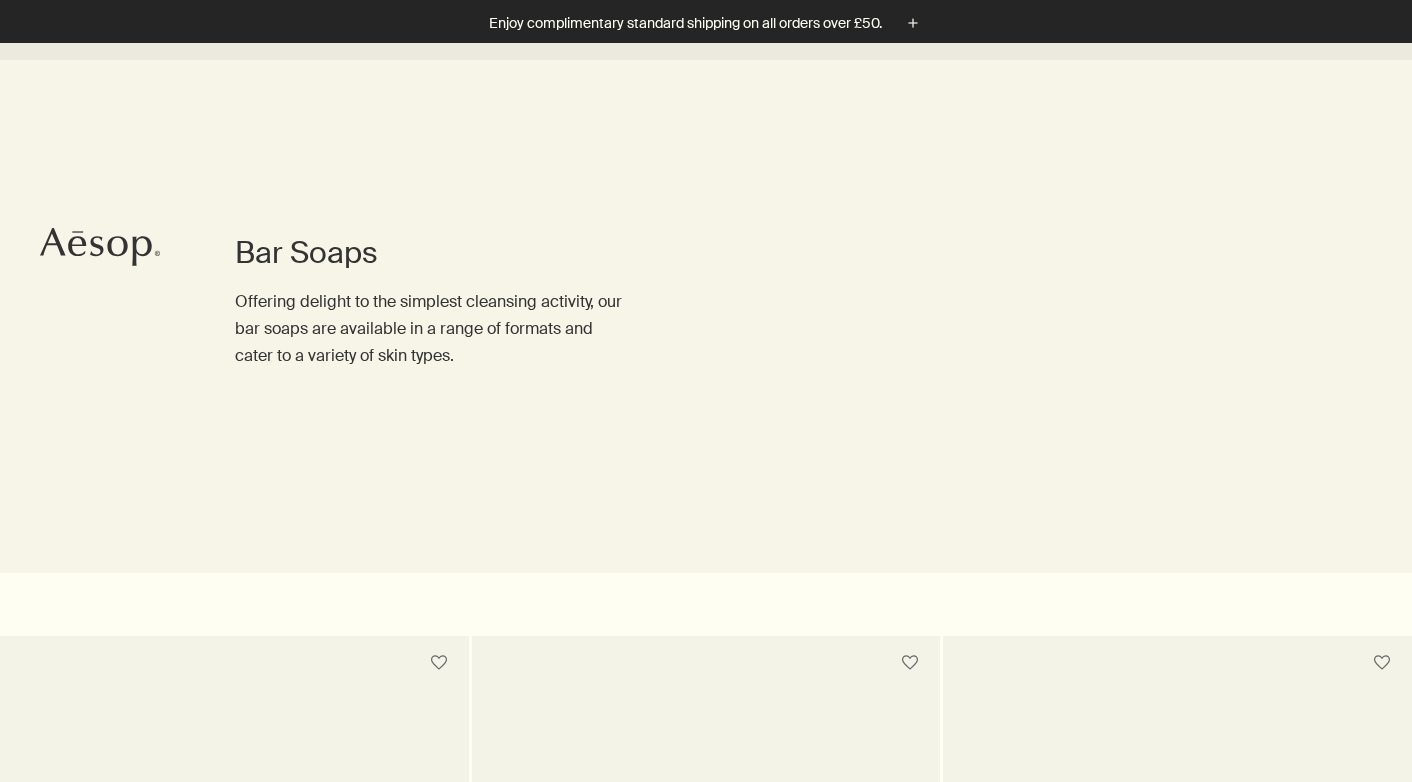 scroll, scrollTop: 700, scrollLeft: 0, axis: vertical 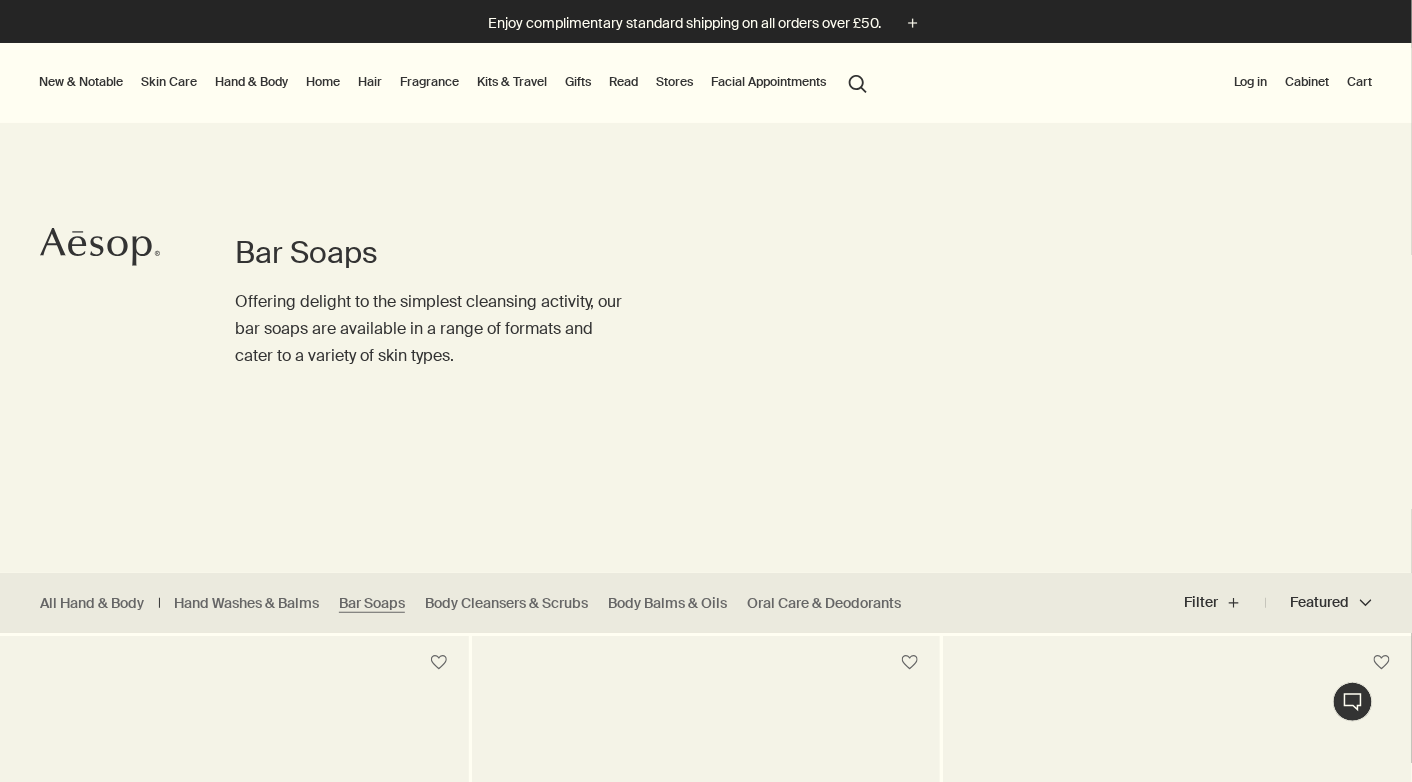 click on "Gifts" at bounding box center (578, 82) 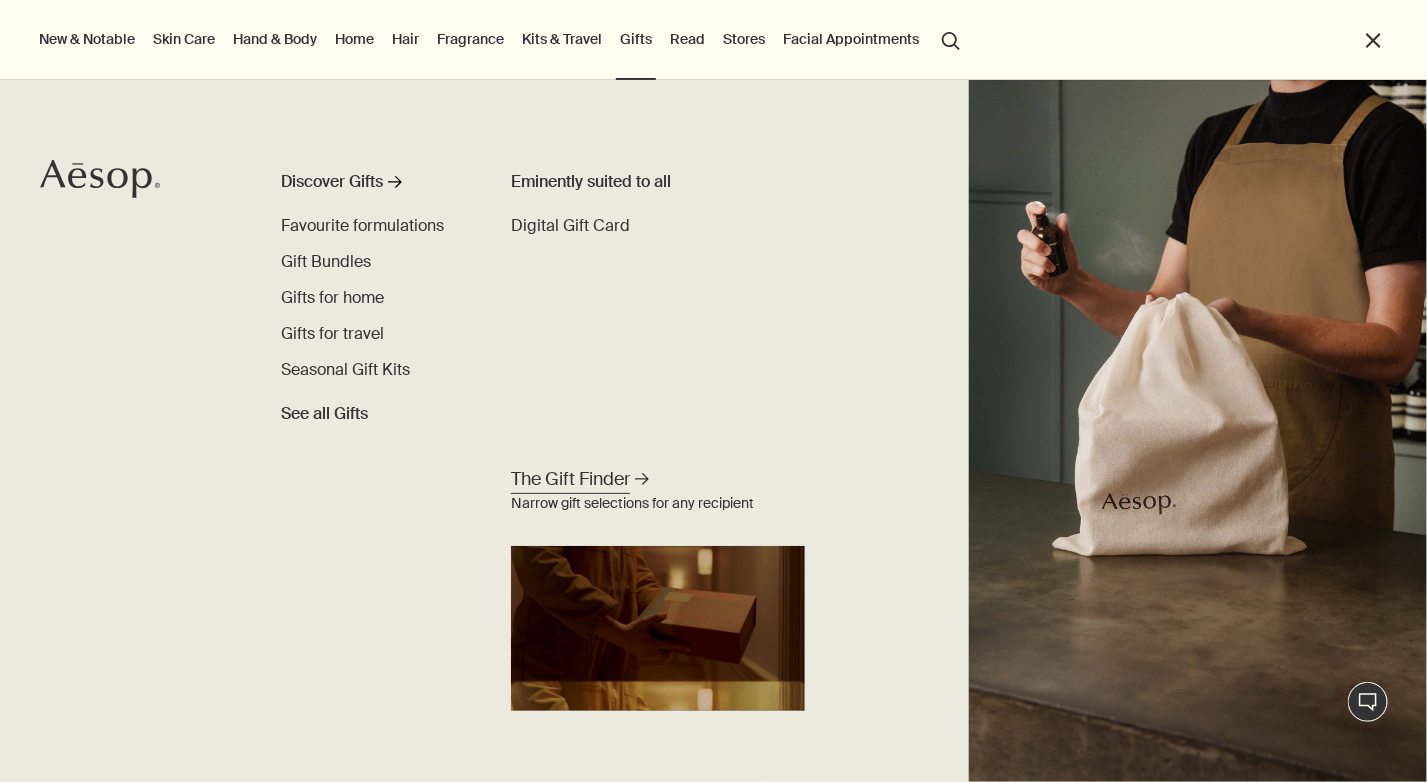 click on "The Gift Finder   rightArrow Narrow gift selections for any recipient" at bounding box center [657, 586] 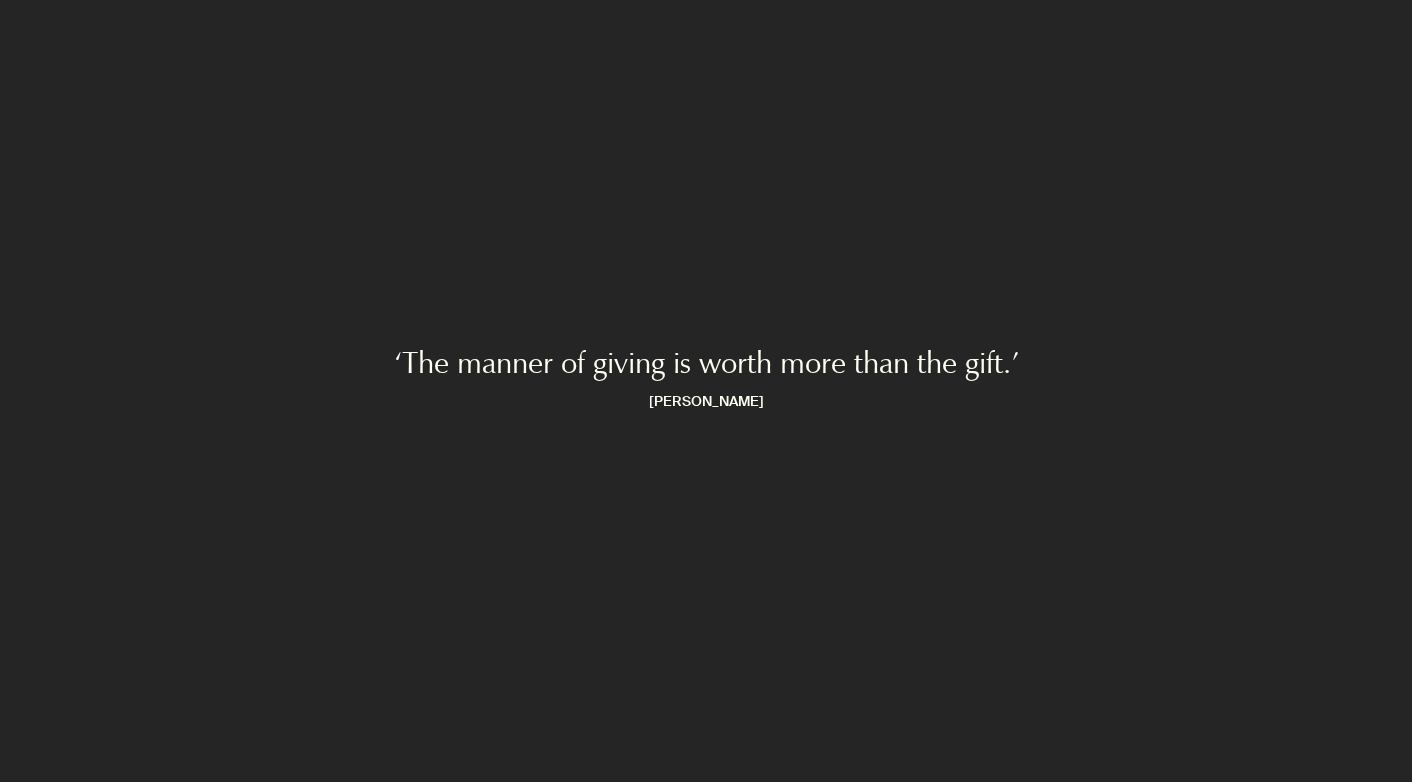 scroll, scrollTop: 0, scrollLeft: 0, axis: both 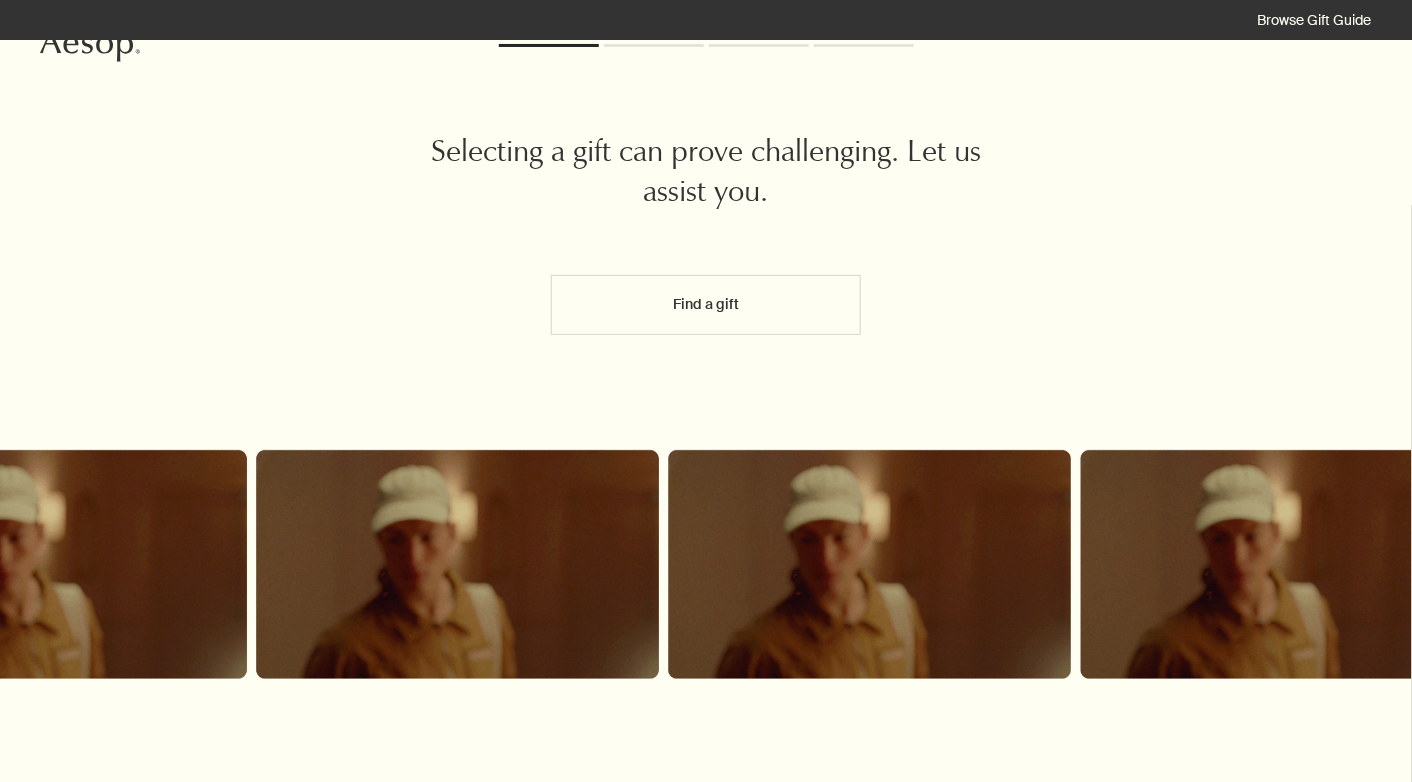 click on "Find a gift" at bounding box center [706, 305] 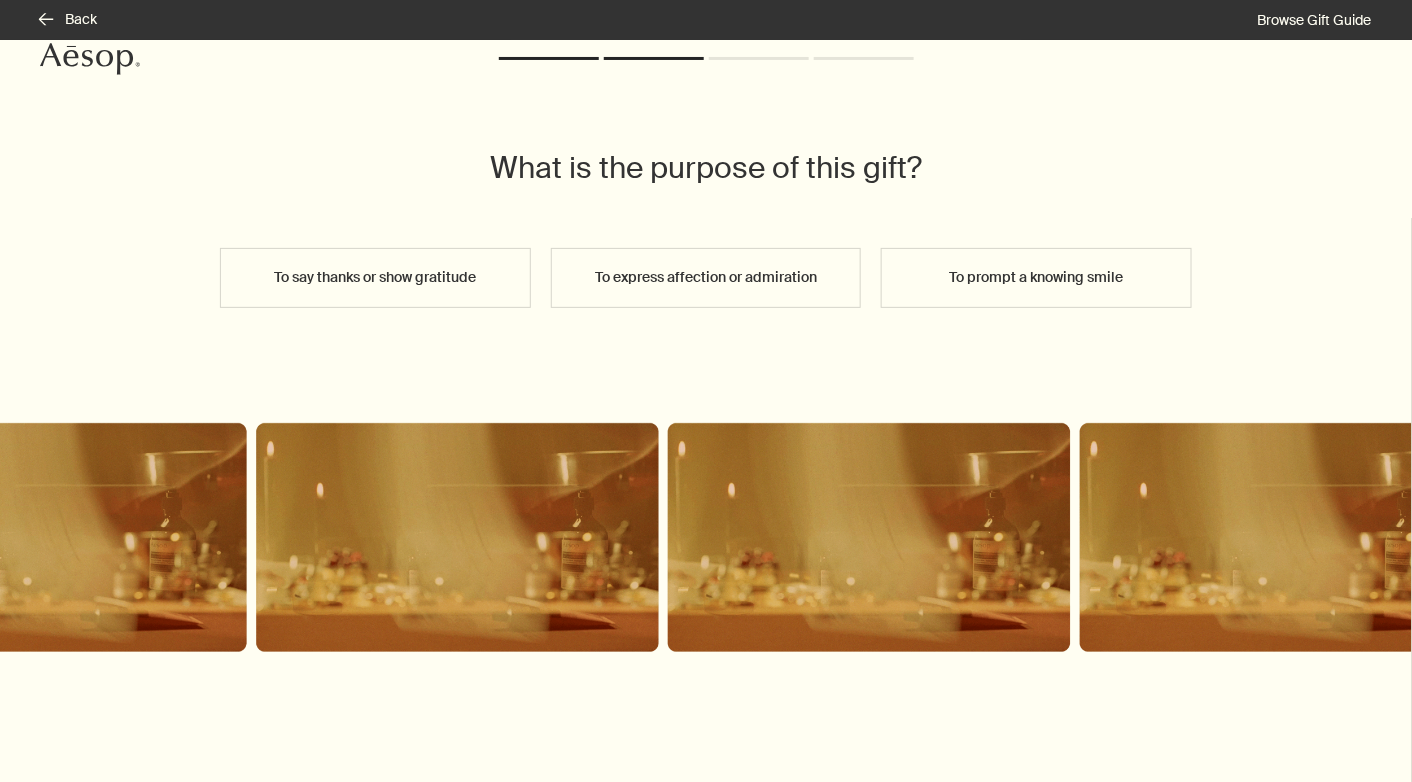 scroll, scrollTop: 10, scrollLeft: 0, axis: vertical 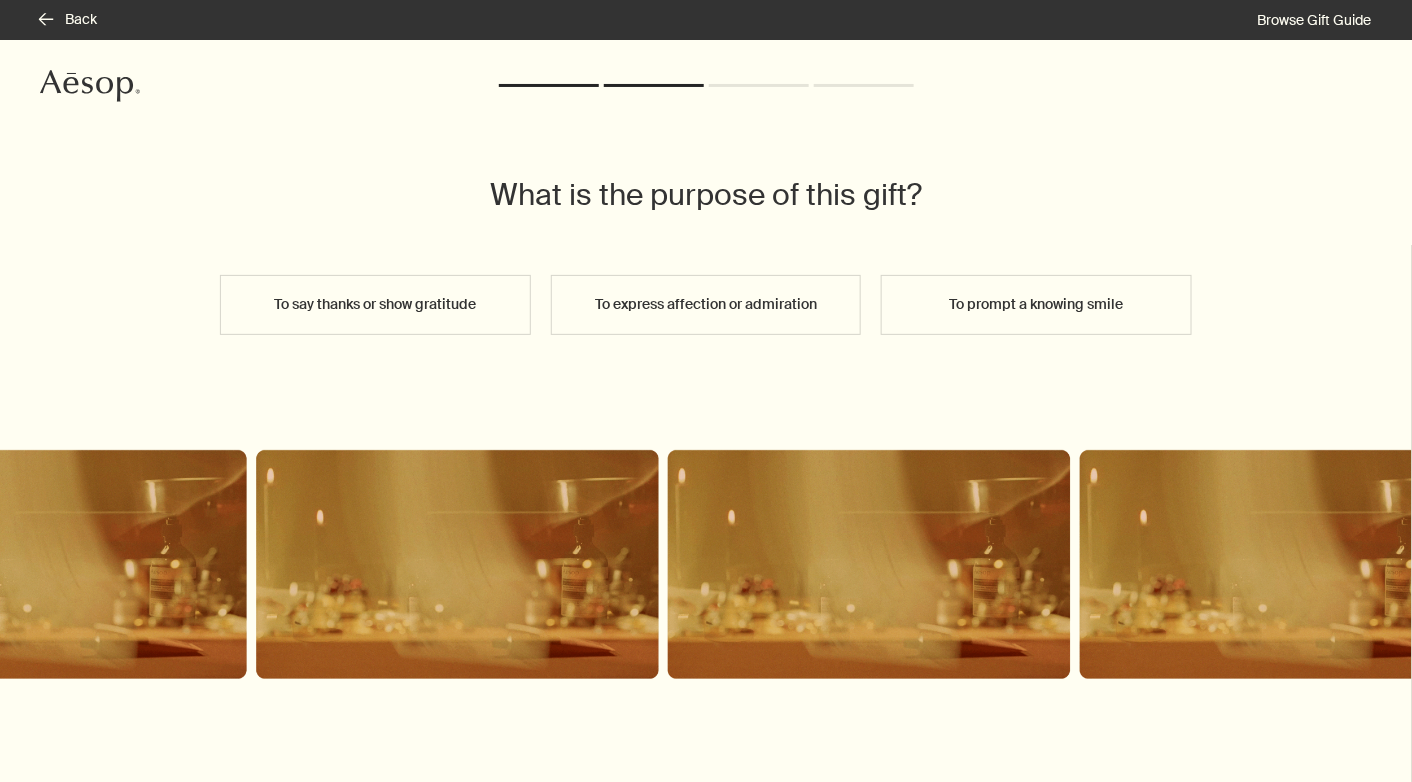 click on "To say thanks or show gratitude" at bounding box center [375, 305] 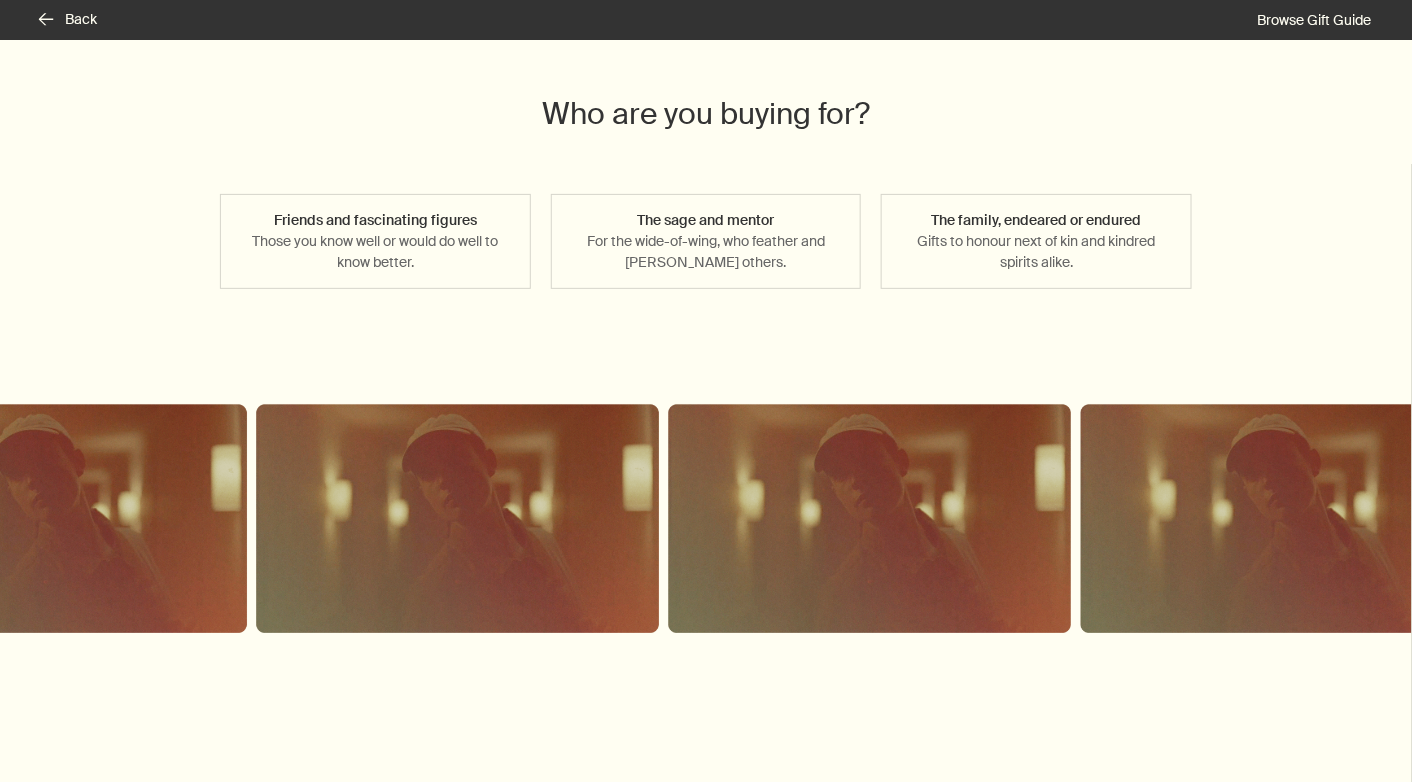 scroll, scrollTop: 145, scrollLeft: 0, axis: vertical 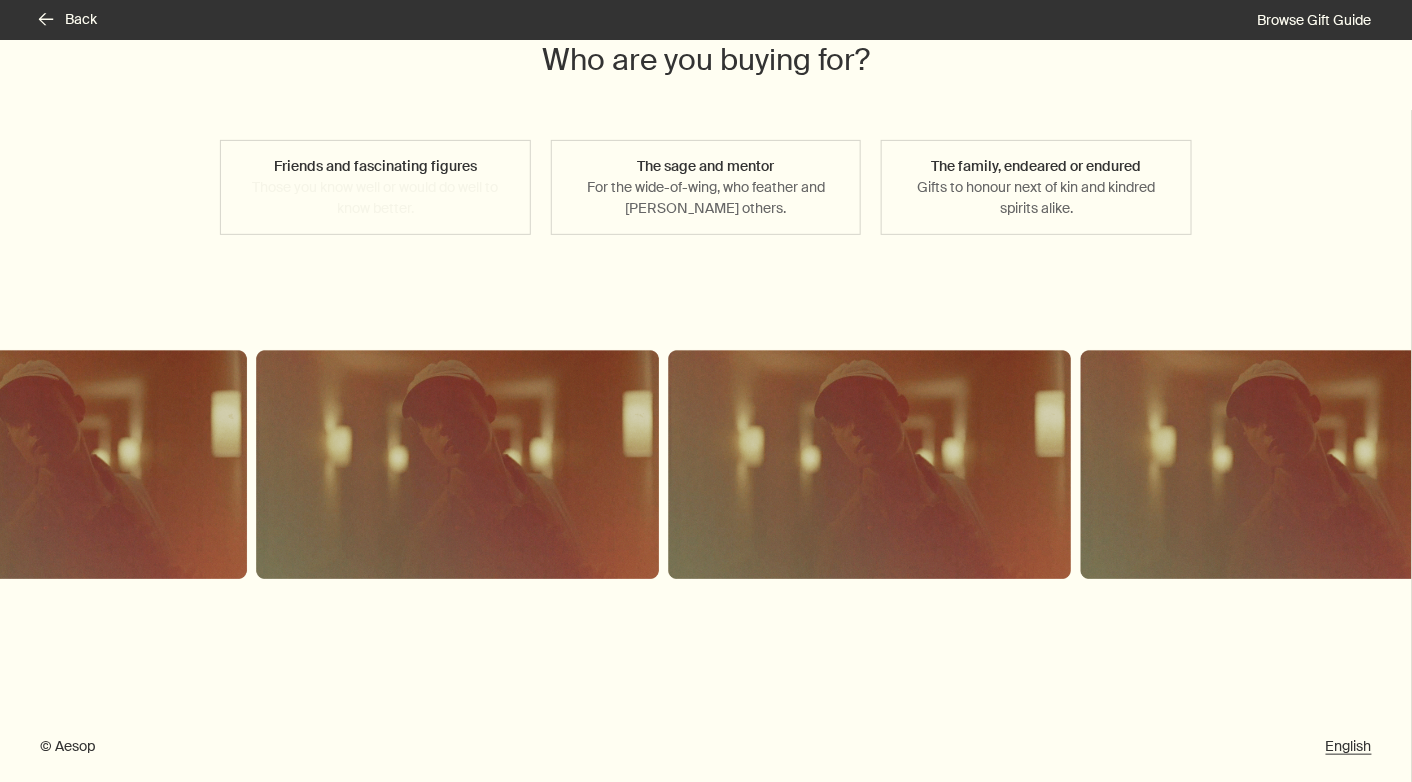 click on "Friends and fascinating figures Those you know well or would do well to know better." at bounding box center (375, 187) 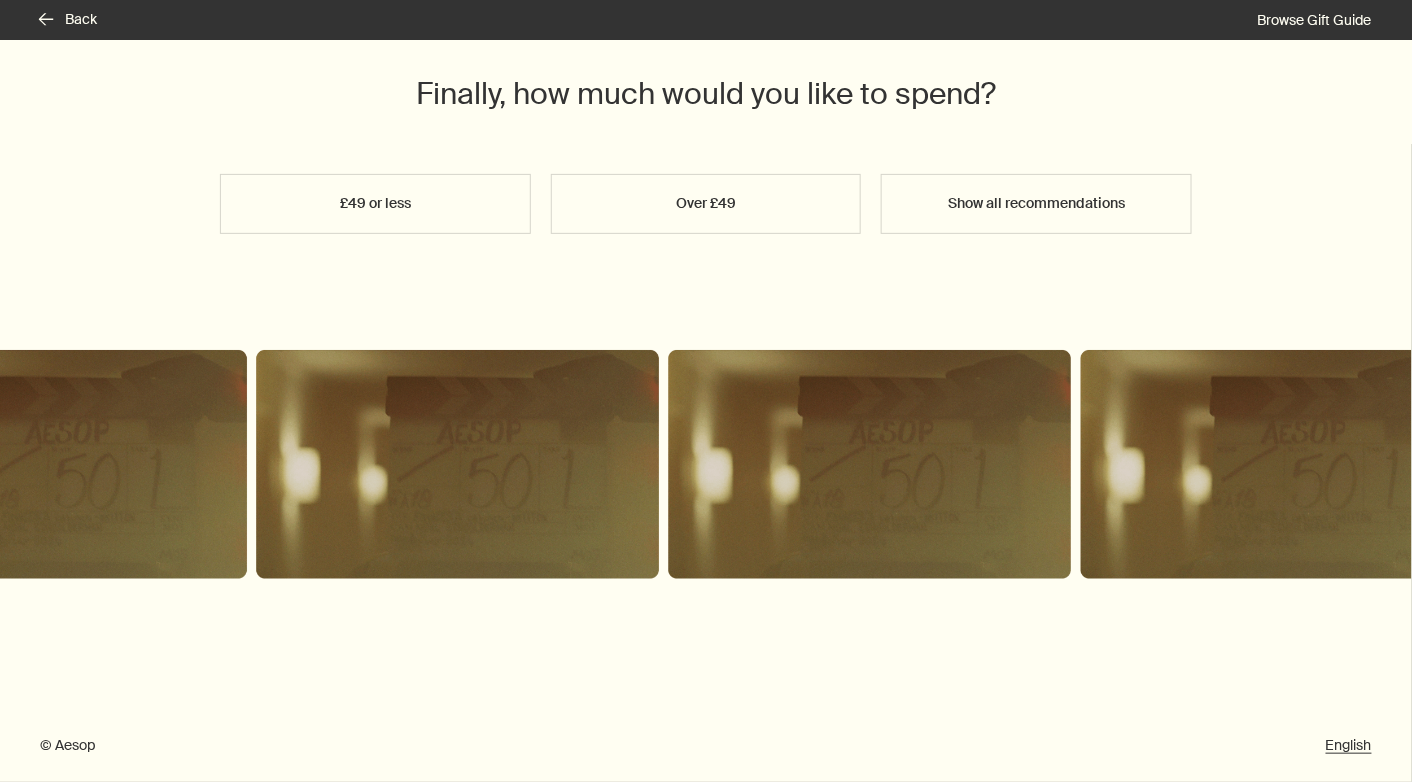 scroll, scrollTop: 110, scrollLeft: 0, axis: vertical 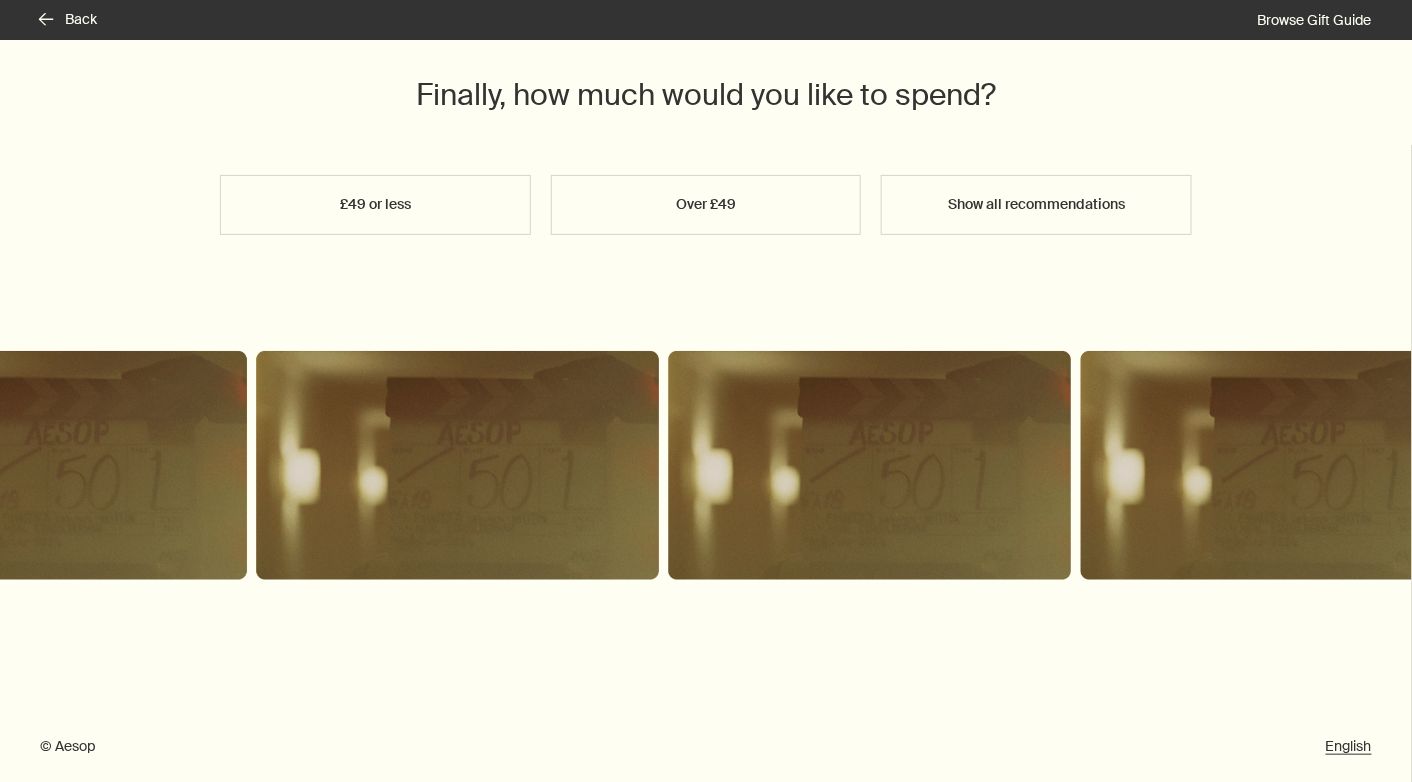 click on "£49 or less" at bounding box center [375, 205] 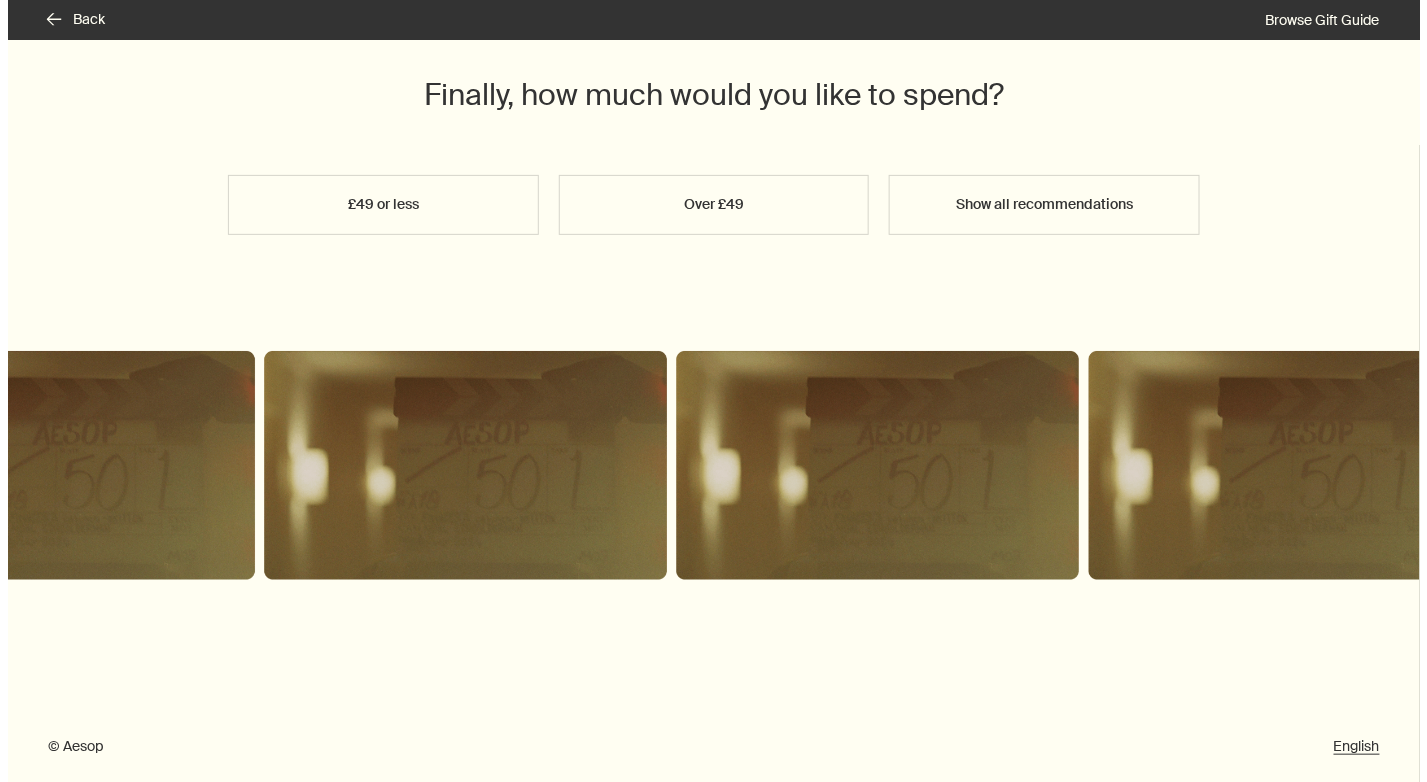 scroll, scrollTop: 0, scrollLeft: 0, axis: both 